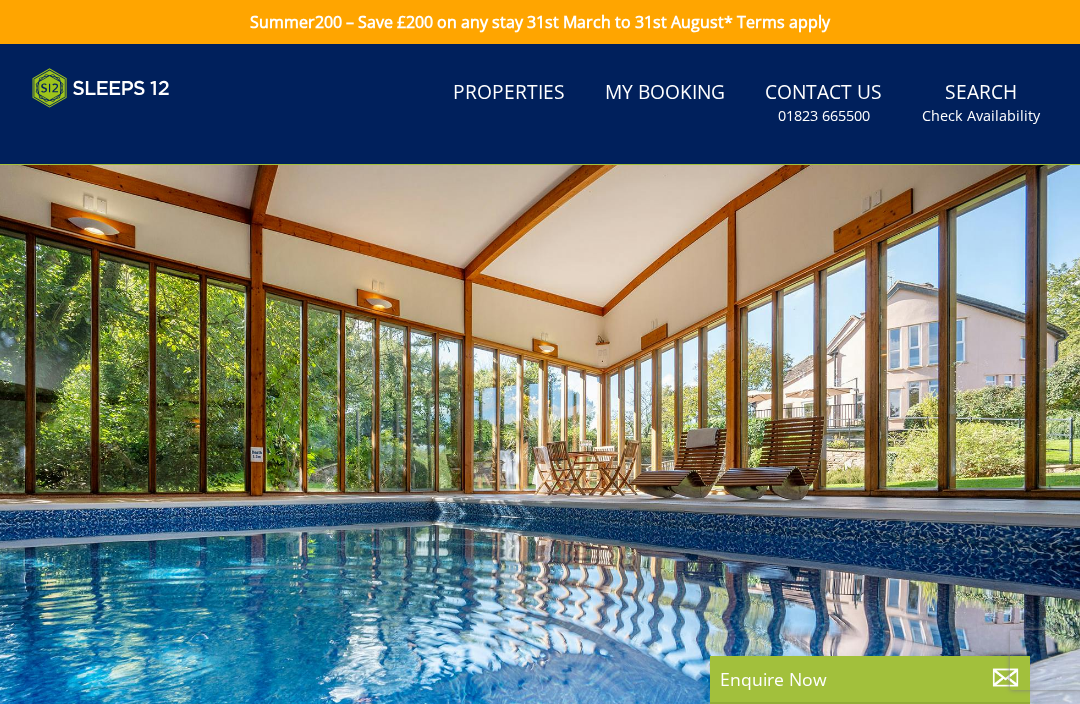scroll, scrollTop: 0, scrollLeft: 0, axis: both 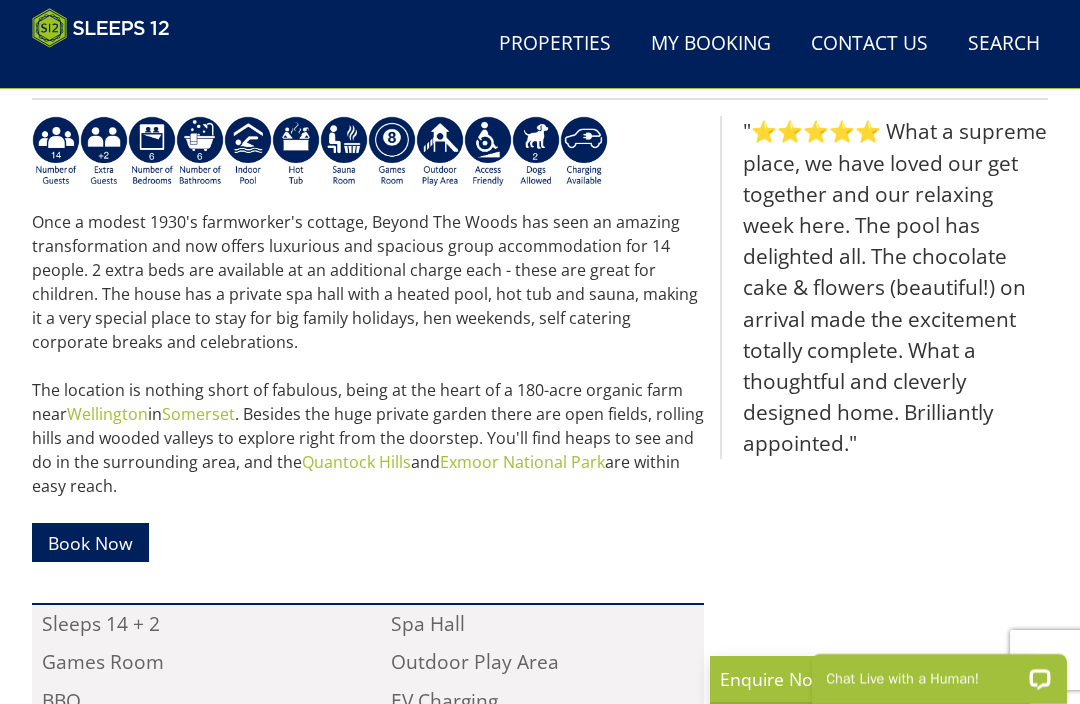 click on ""⭐⭐⭐⭐⭐ What a supreme place, we have loved our get together and our relaxing week here. The pool has delighted all. The chocolate cake & flowers (beautiful!) on arrival made the excitement totally complete. What a thoughtful and cleverly designed home. Brilliantly appointed."" at bounding box center [884, 594] 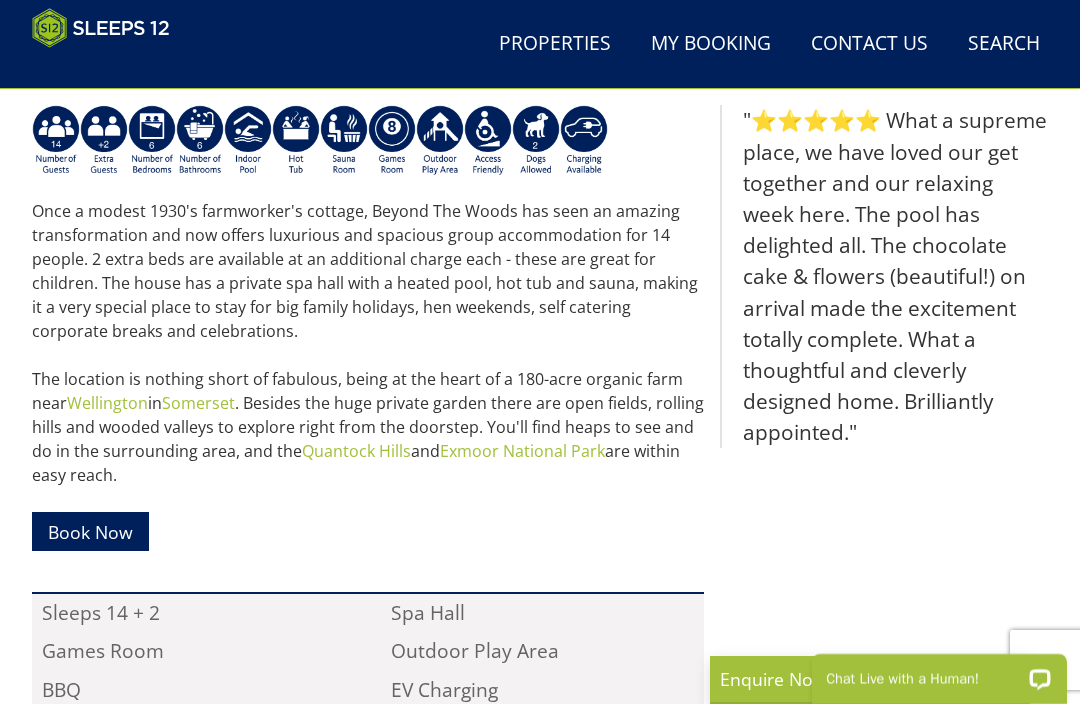scroll, scrollTop: 751, scrollLeft: 0, axis: vertical 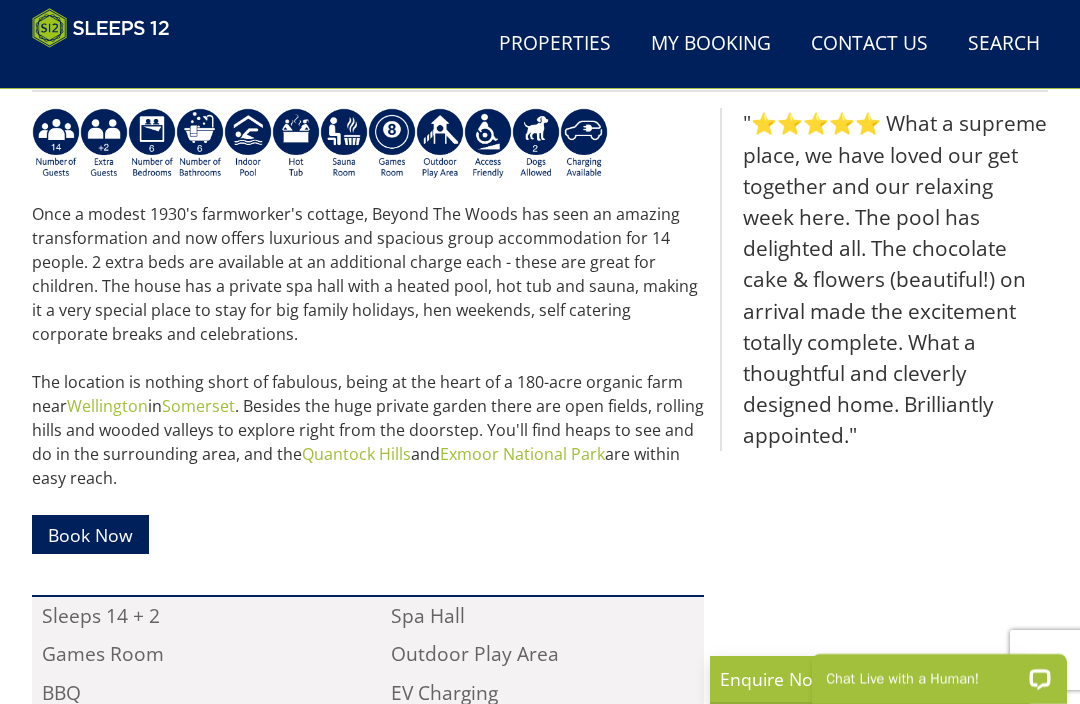 click on "My Booking" at bounding box center [711, 44] 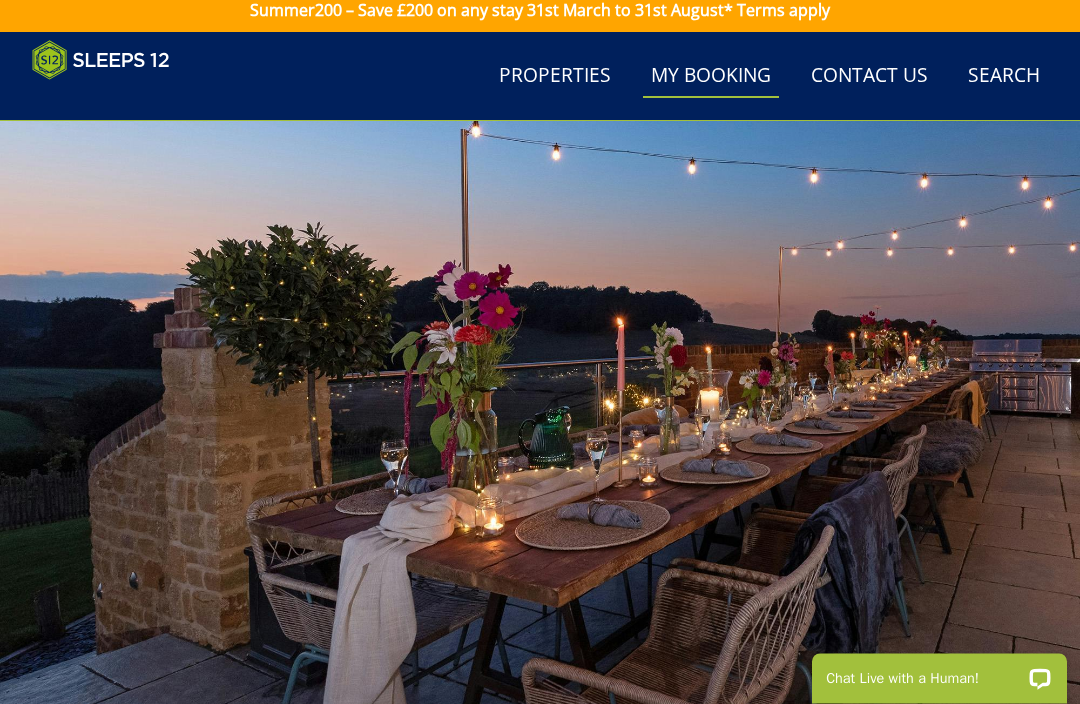 scroll, scrollTop: 0, scrollLeft: 0, axis: both 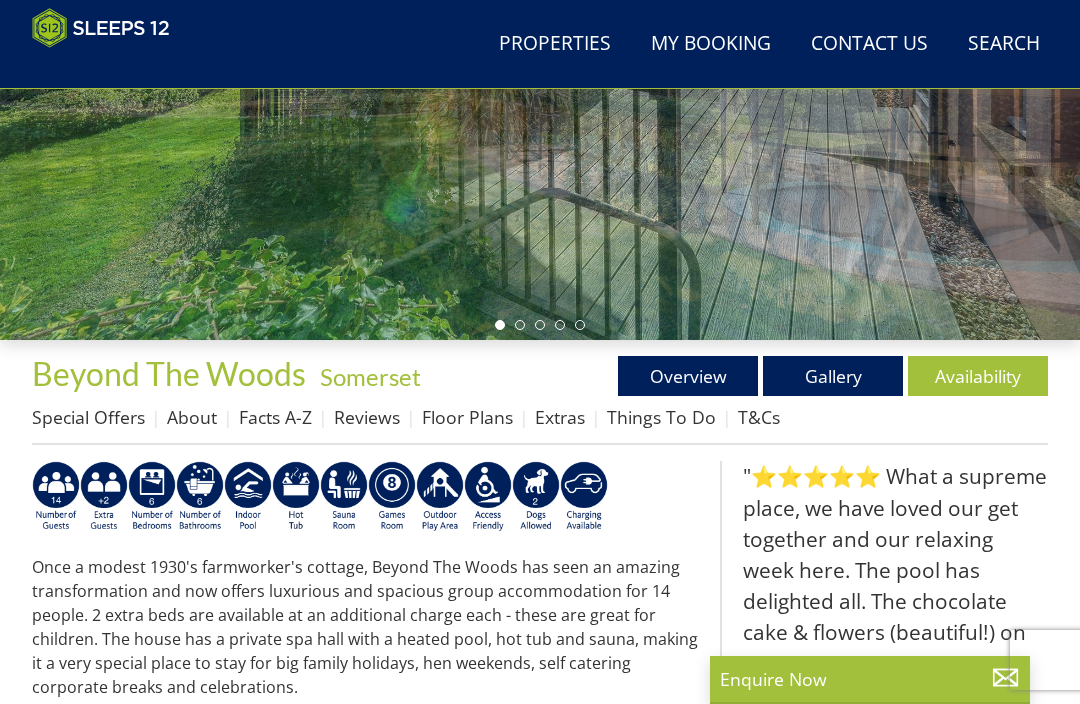 click on "Things To Do" at bounding box center (661, 417) 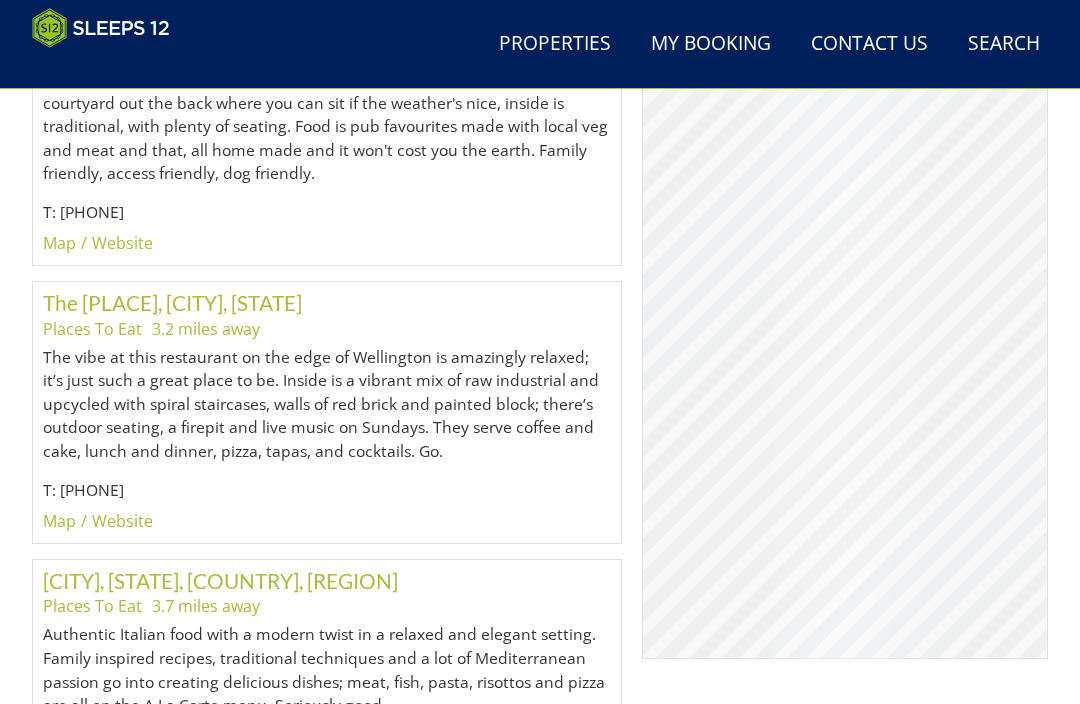 scroll, scrollTop: 2643, scrollLeft: 0, axis: vertical 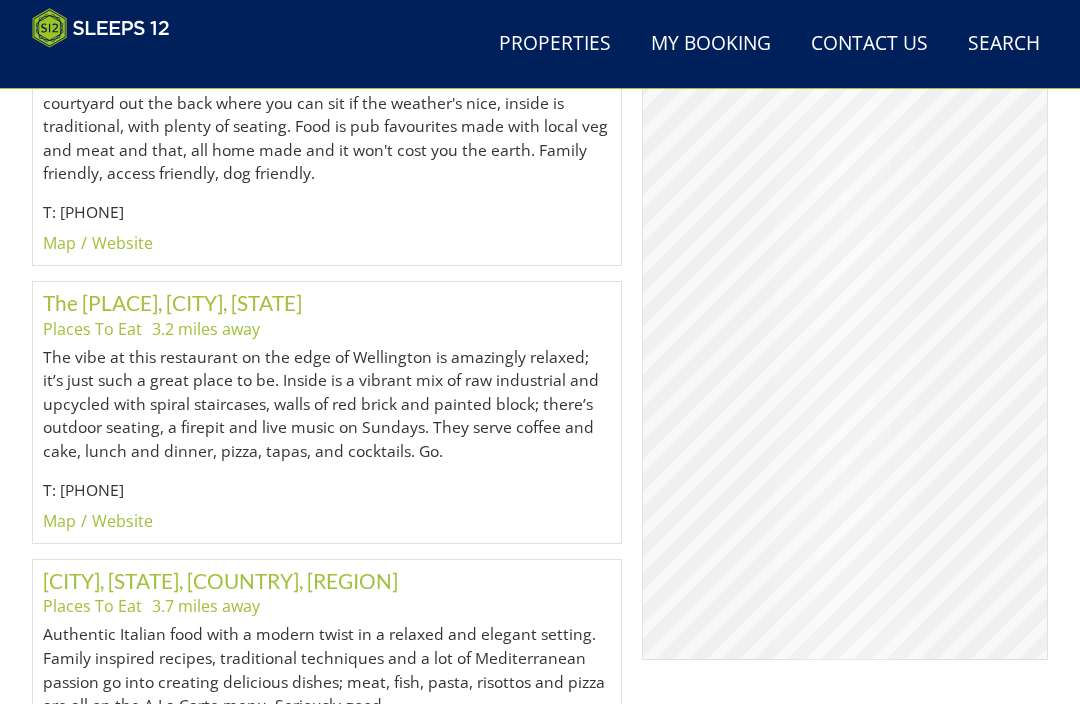 click on "The vibe at this restaurant on the edge of Wellington is amazingly relaxed; it’s just such a great place to be. Inside is a vibrant mix of raw industrial and upcycled with spiral staircases, walls of red brick and painted block; there’s outdoor seating, a firepit and live music on Sundays. They serve coffee and cake, lunch and dinner, pizza, tapas, and cocktails. Go." at bounding box center [327, 405] 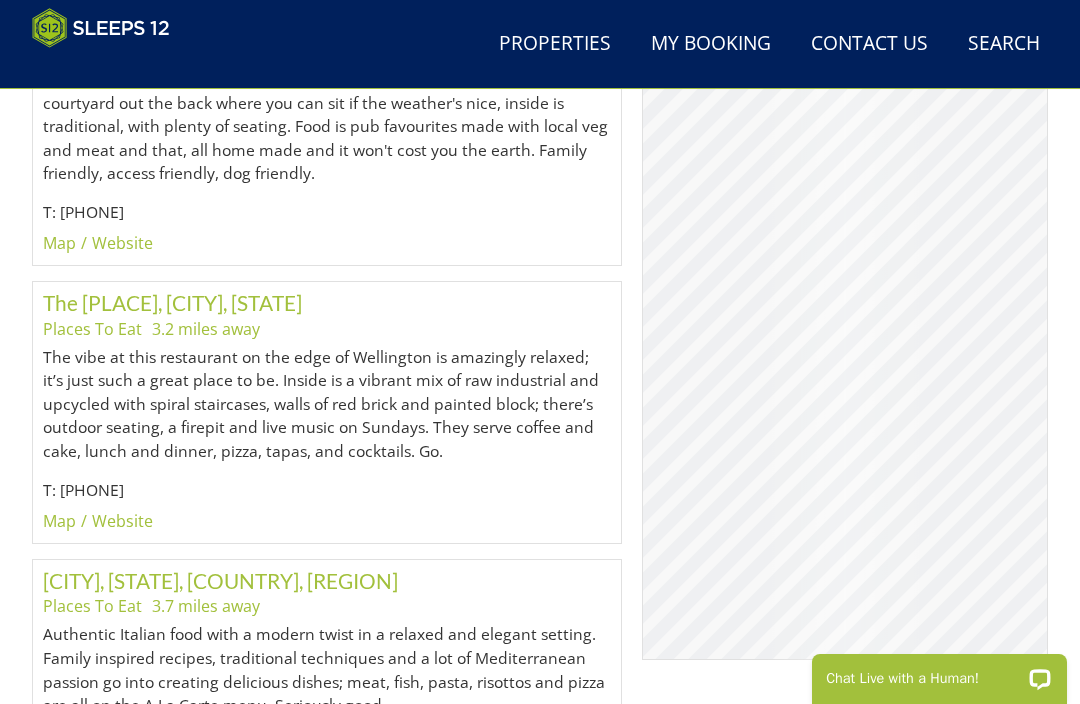 click on "© MapTiler   © OpenStreetMap contributors" at bounding box center [845, 335] 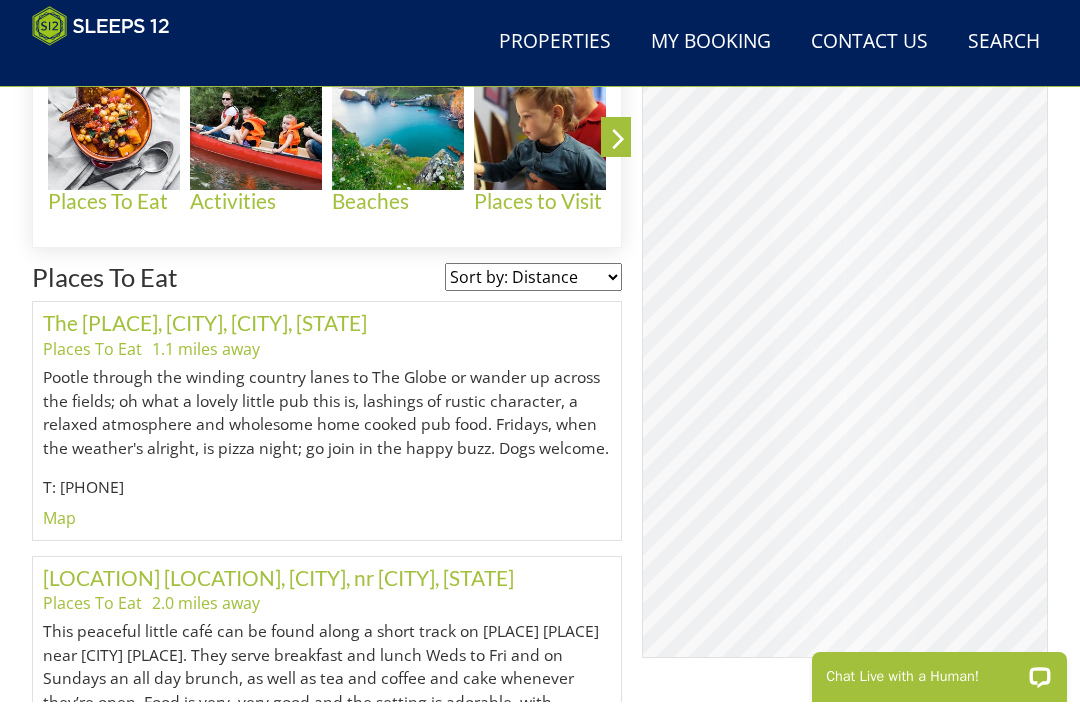 scroll, scrollTop: 862, scrollLeft: 0, axis: vertical 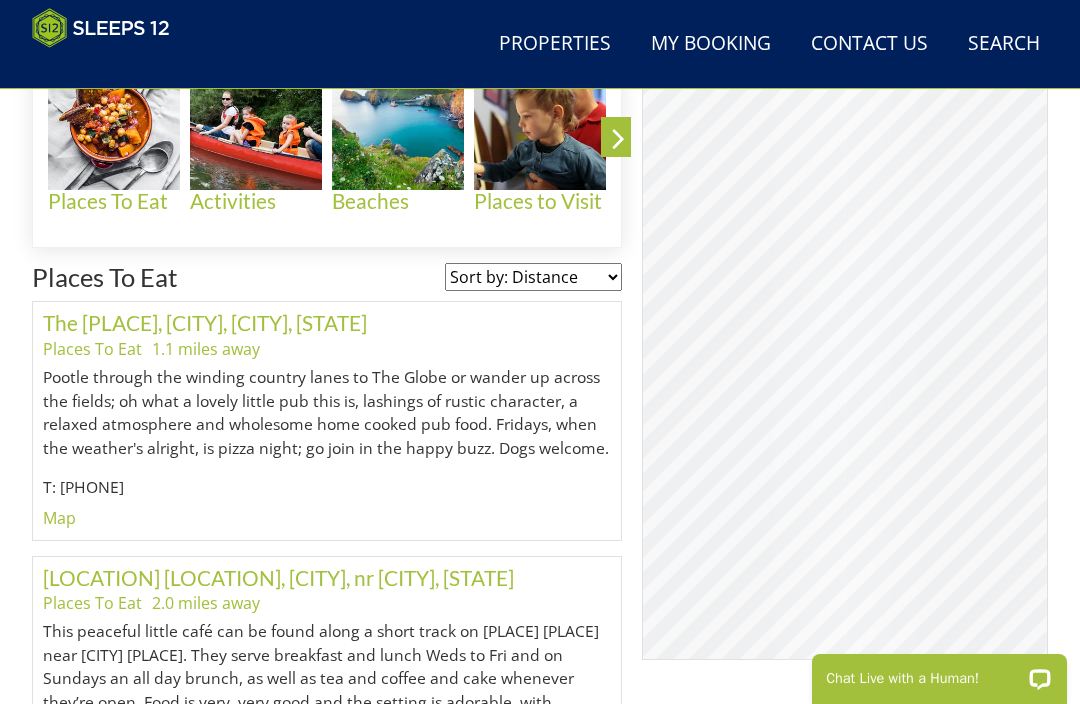 click at bounding box center (540, 125) 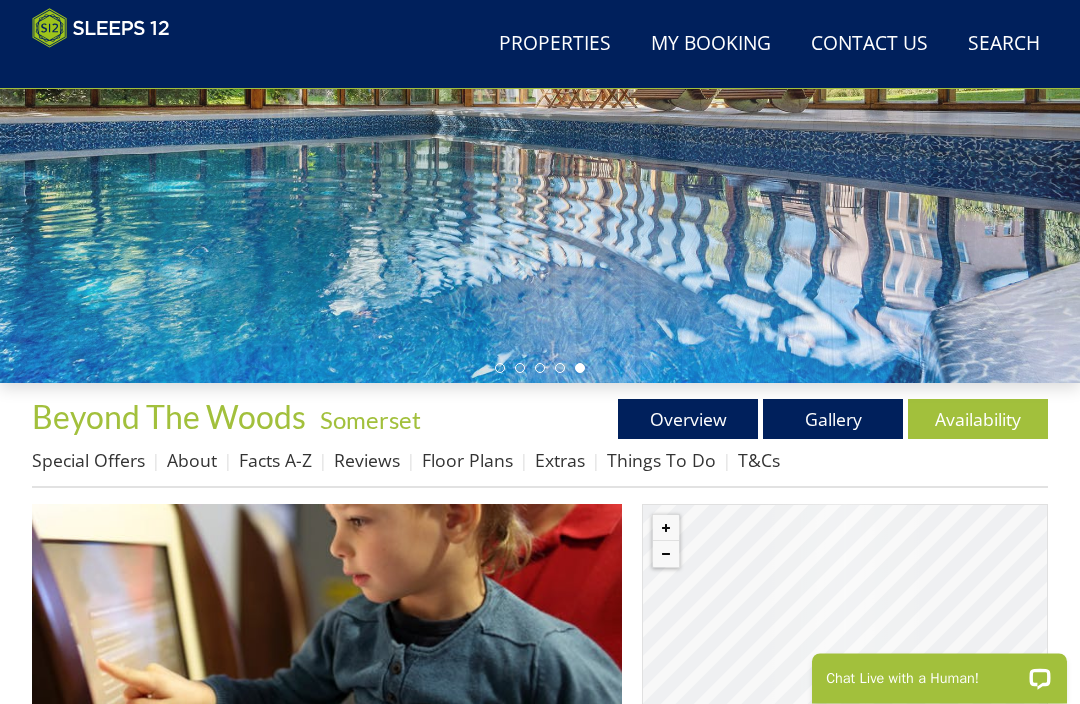 scroll, scrollTop: 355, scrollLeft: 0, axis: vertical 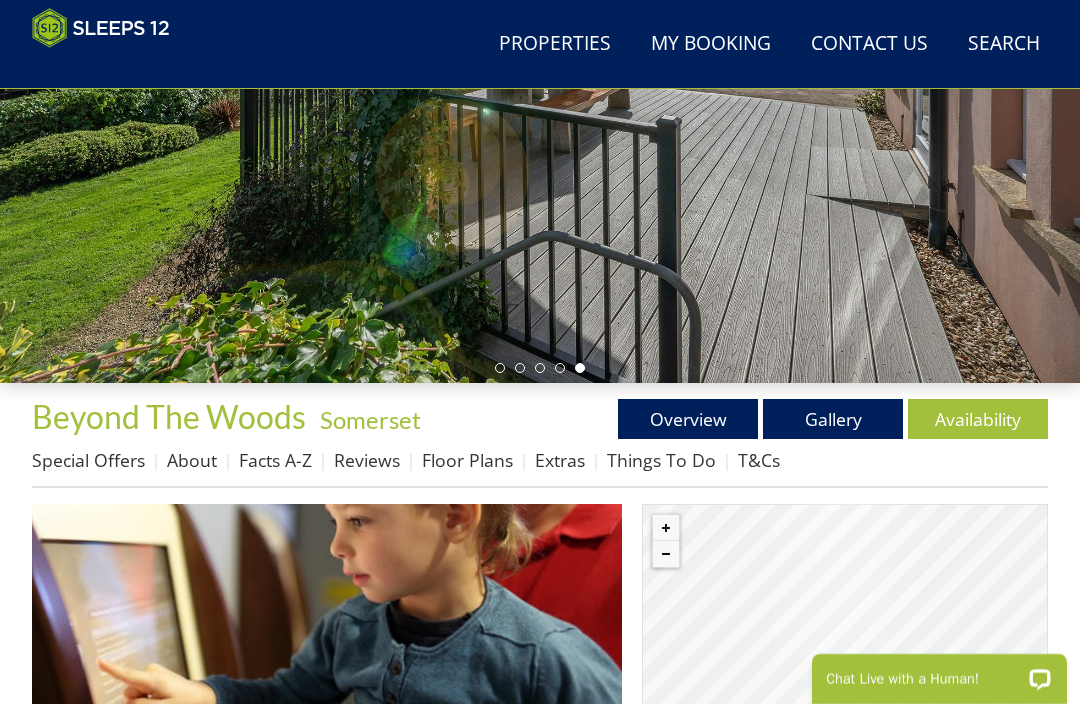click on "Properties
Beyond The Woods
-  [STATE]
Overview
Gallery
Availability
Special Offers
About
Facts A-Z
Reviews
Floor Plans
Extras
Things To Do
T&Cs" at bounding box center [540, 444] 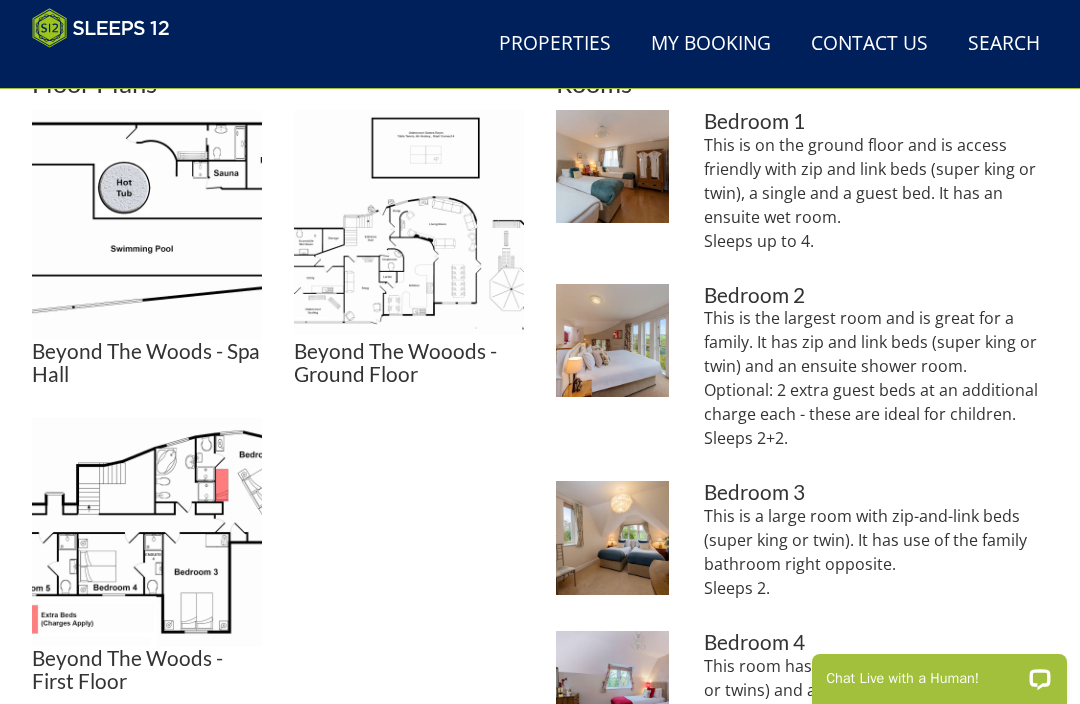 scroll, scrollTop: 793, scrollLeft: 0, axis: vertical 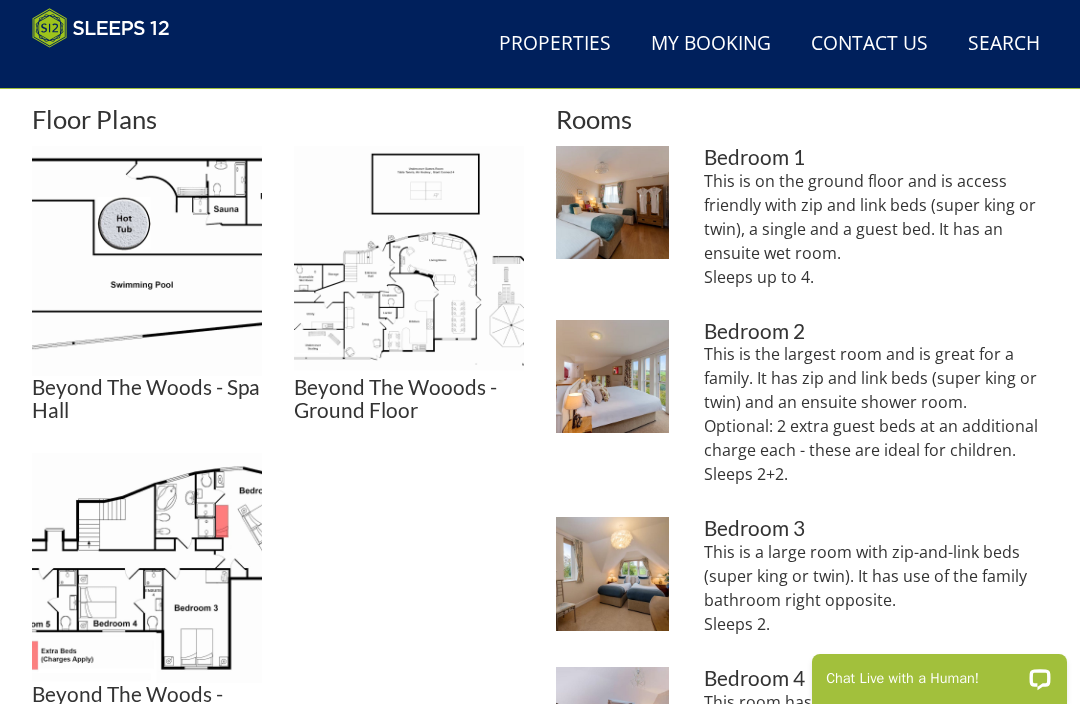 click at bounding box center (409, 261) 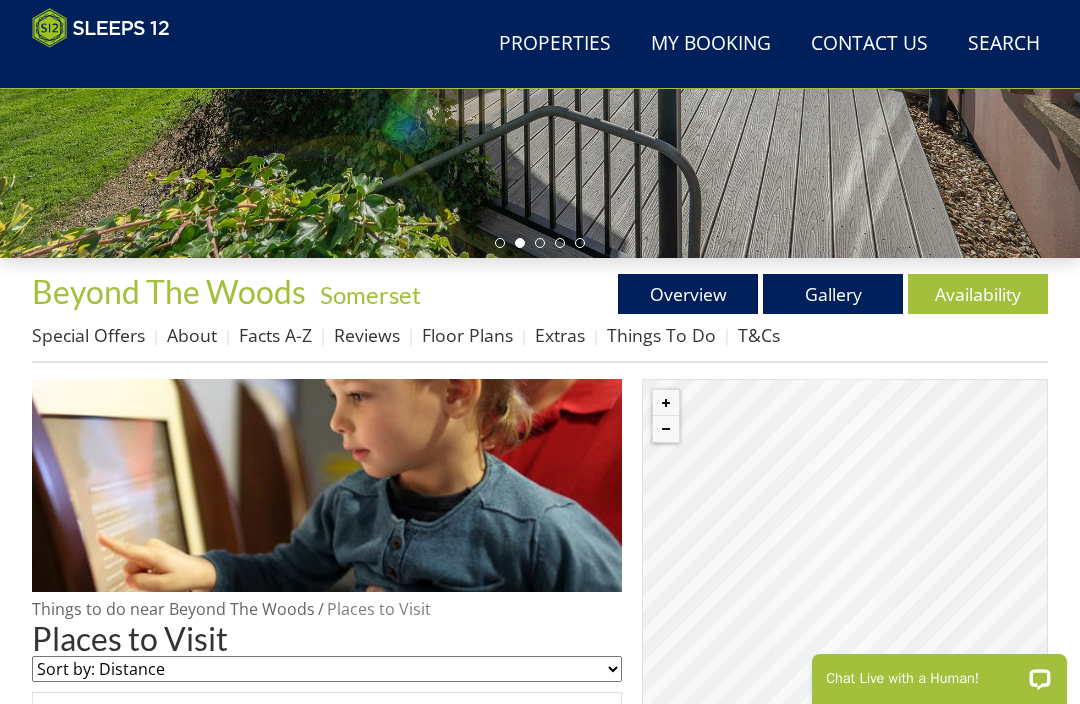 scroll, scrollTop: 468, scrollLeft: 0, axis: vertical 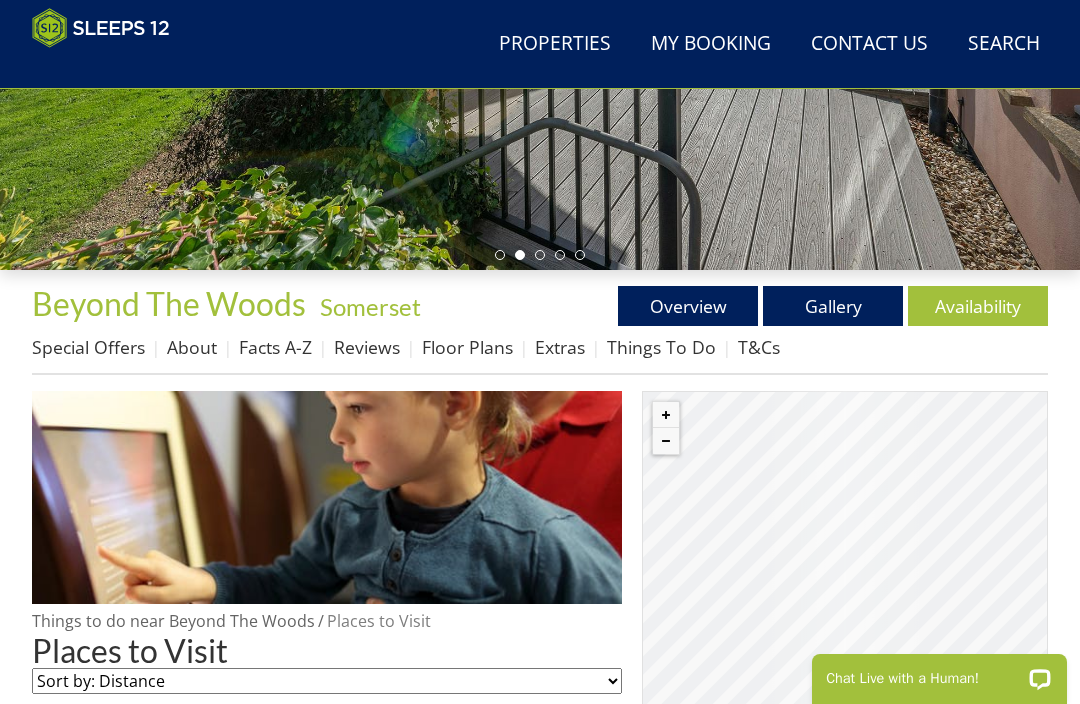 click on "Gallery" at bounding box center (833, 306) 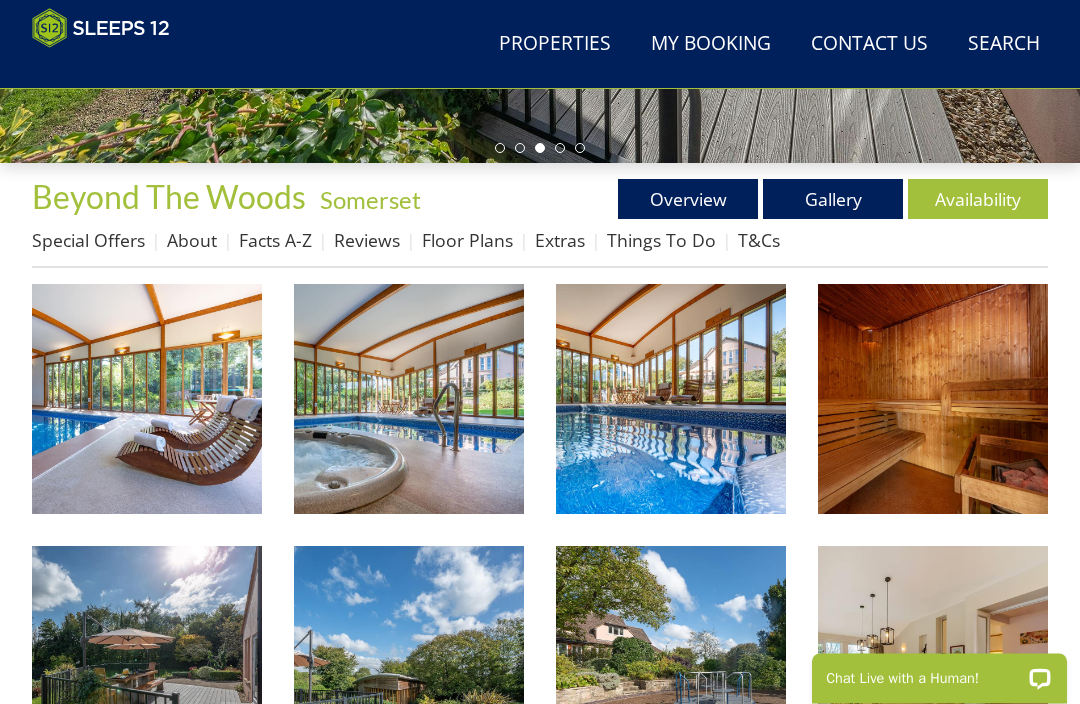 scroll, scrollTop: 575, scrollLeft: 0, axis: vertical 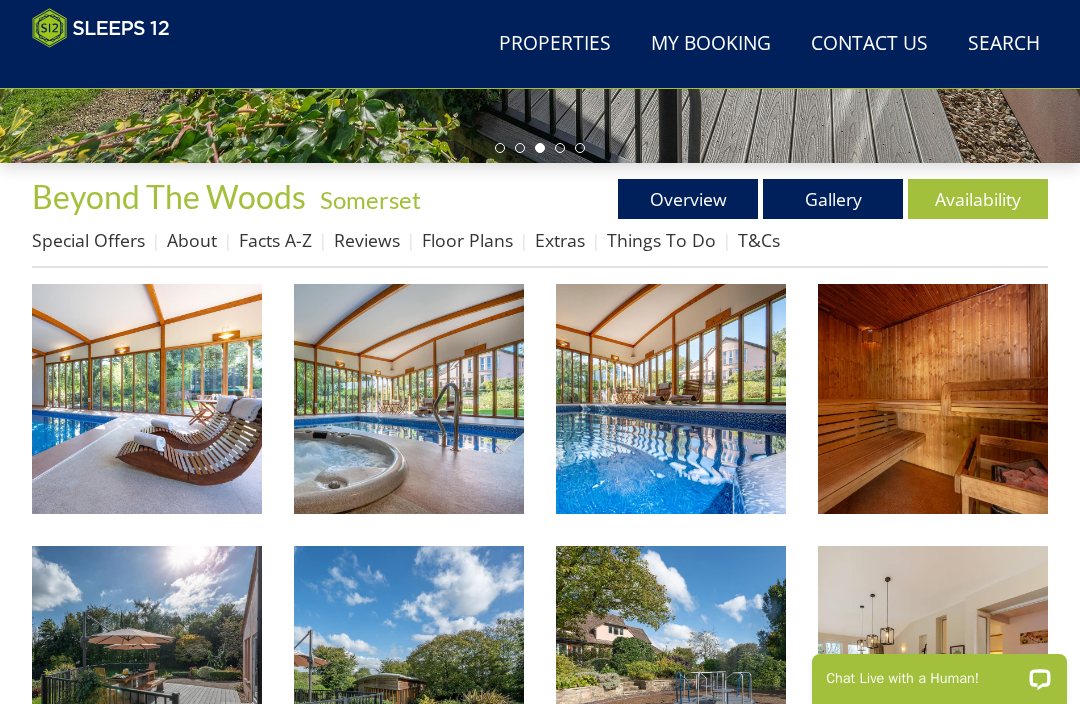 click at bounding box center [147, 399] 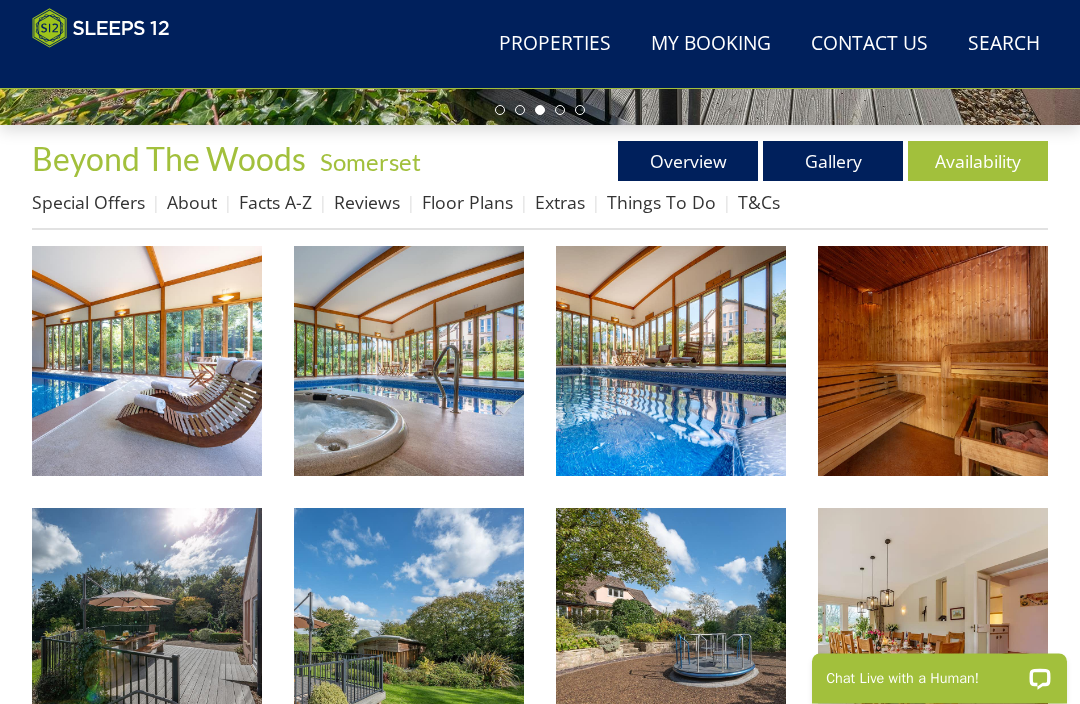 scroll, scrollTop: 613, scrollLeft: 0, axis: vertical 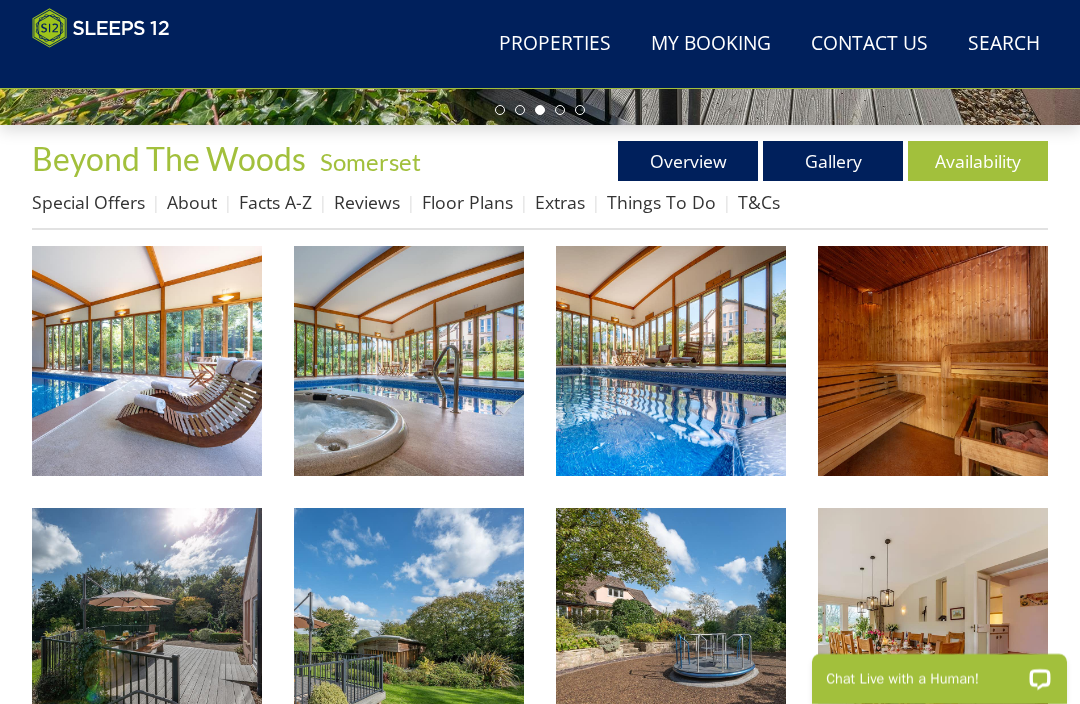 click on "Availability" at bounding box center [978, 161] 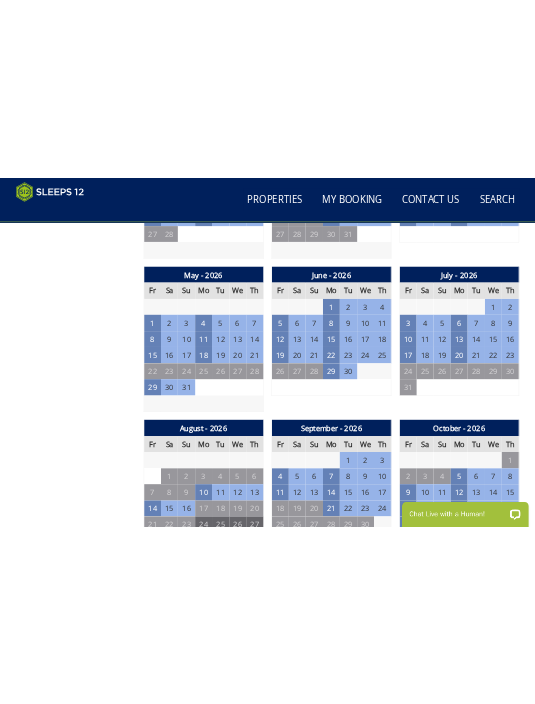 scroll, scrollTop: 1878, scrollLeft: 0, axis: vertical 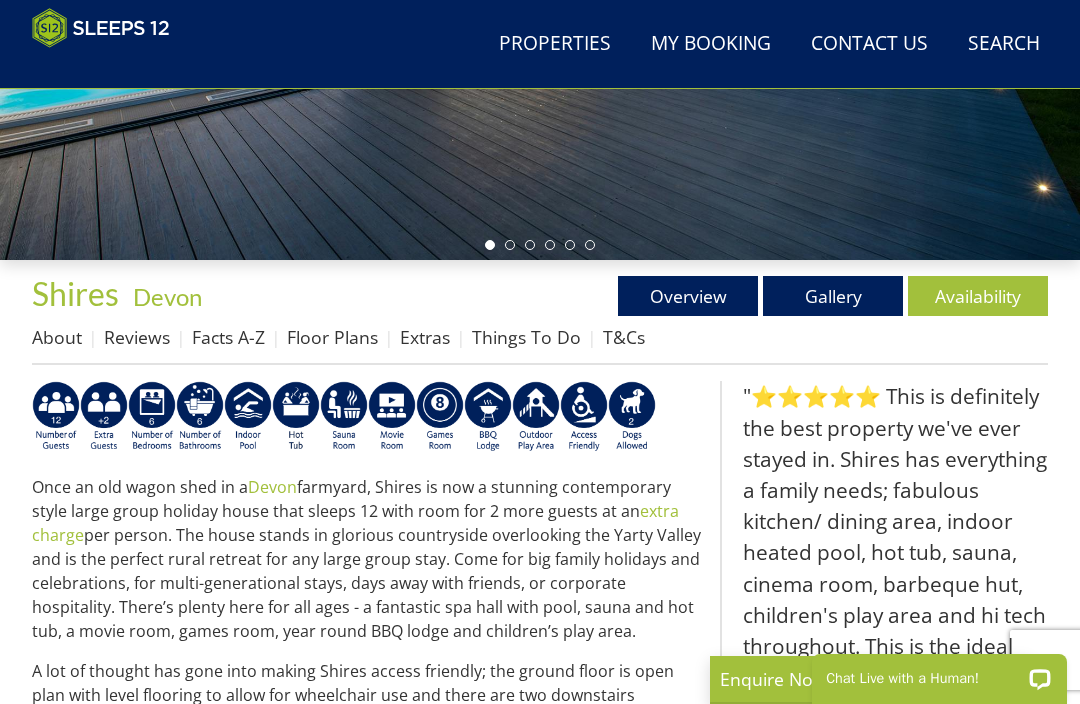 click on "Gallery" at bounding box center (833, 296) 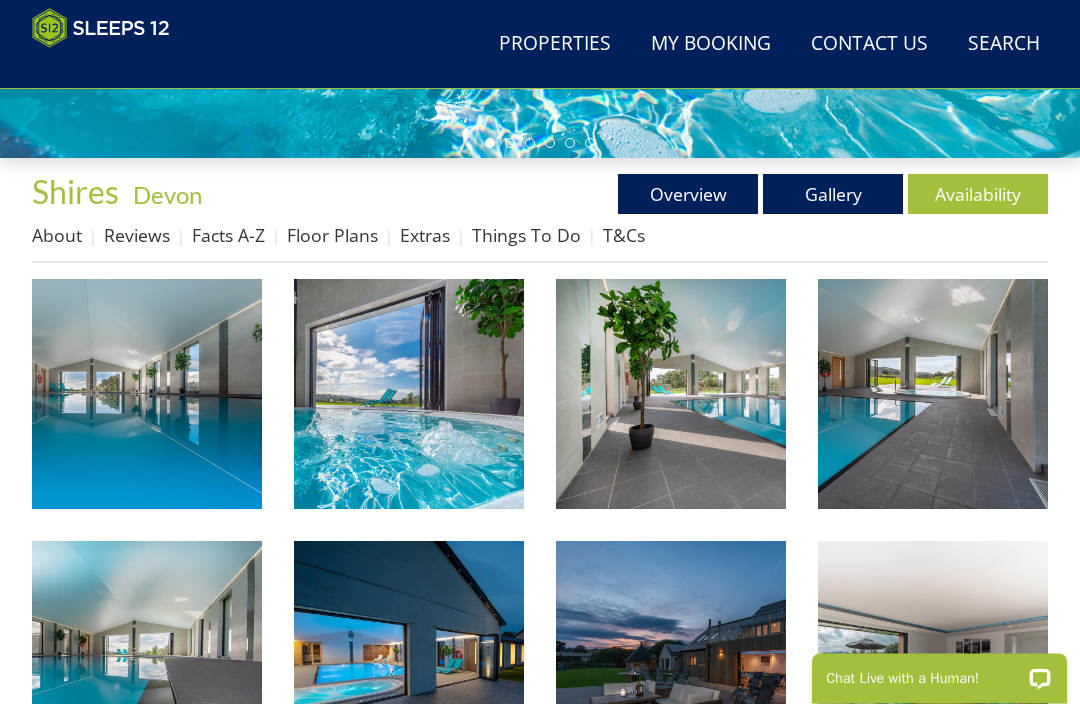scroll, scrollTop: 591, scrollLeft: 0, axis: vertical 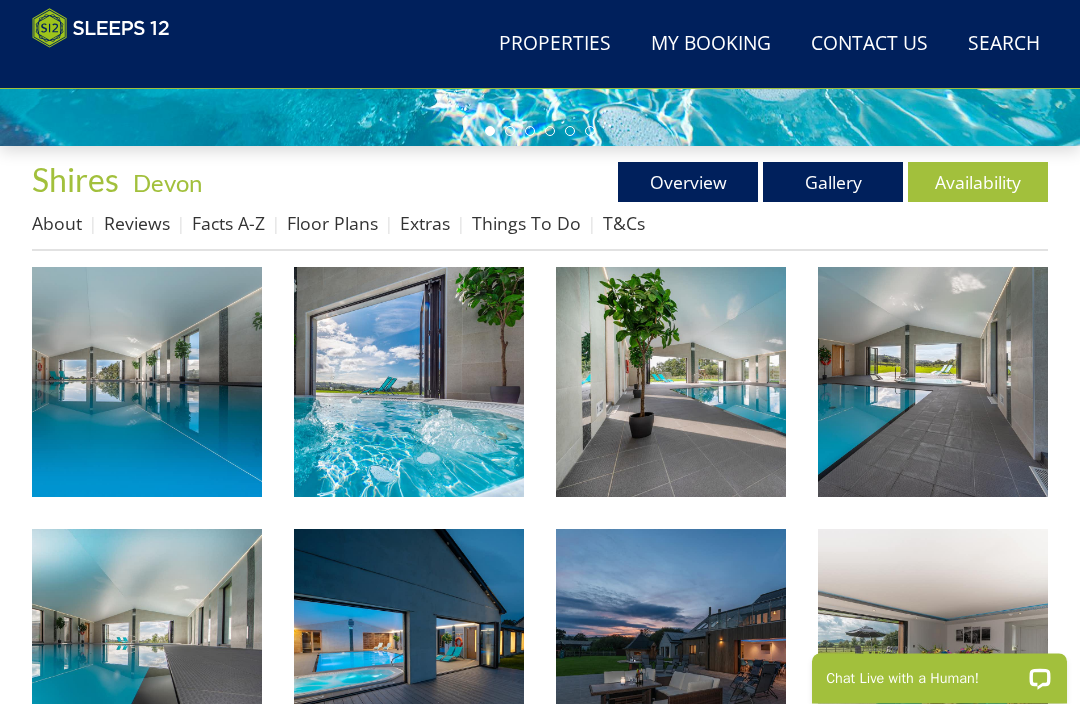 click on "Things To Do" at bounding box center [526, 224] 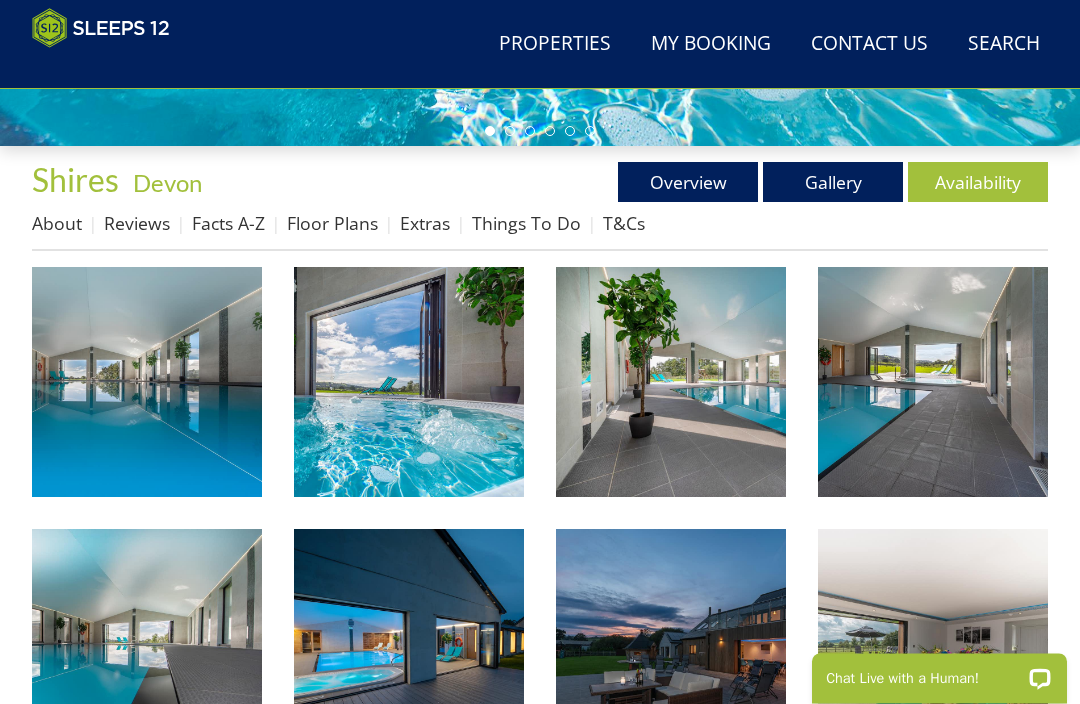 scroll, scrollTop: 592, scrollLeft: 0, axis: vertical 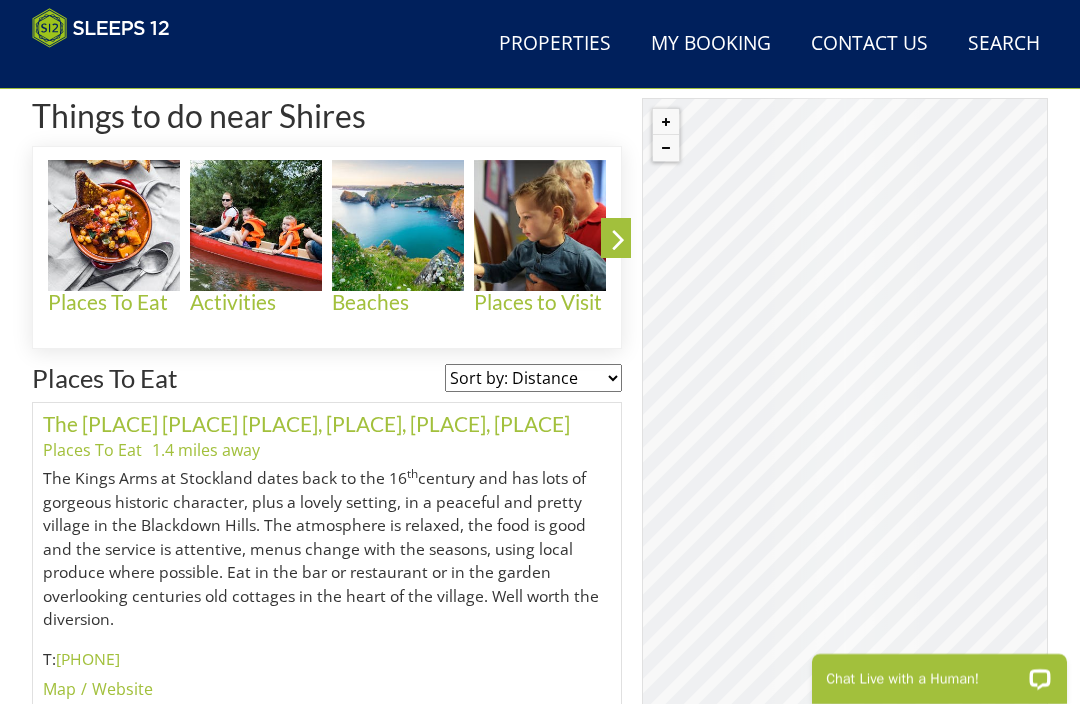 click at bounding box center (540, 226) 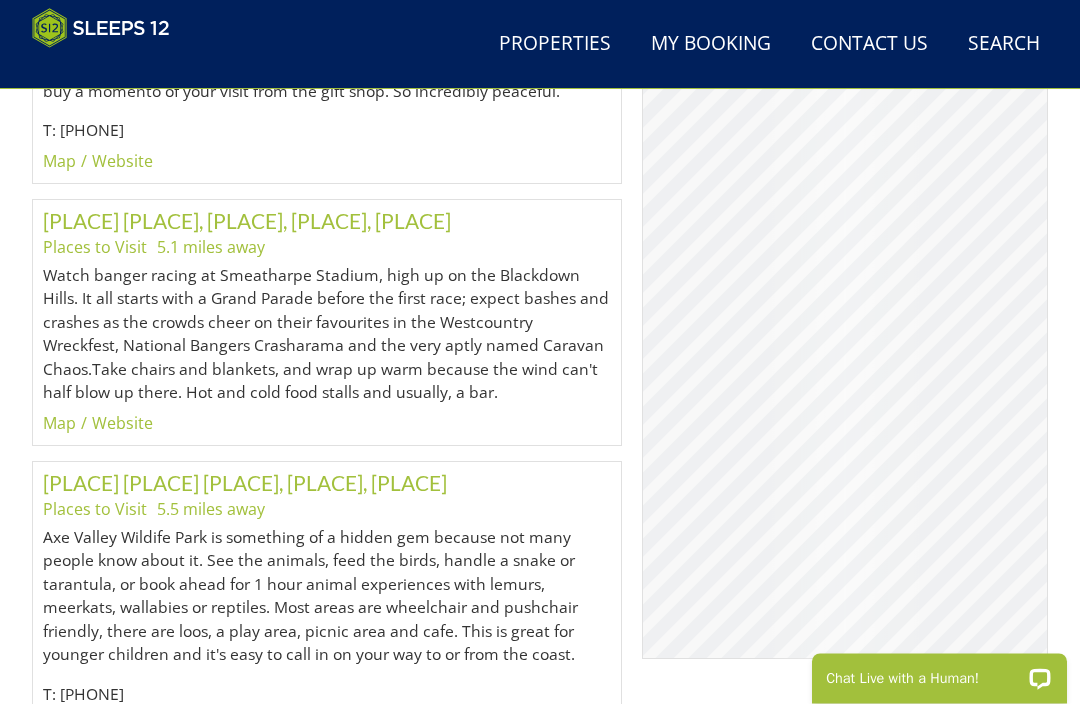 scroll, scrollTop: 1577, scrollLeft: 0, axis: vertical 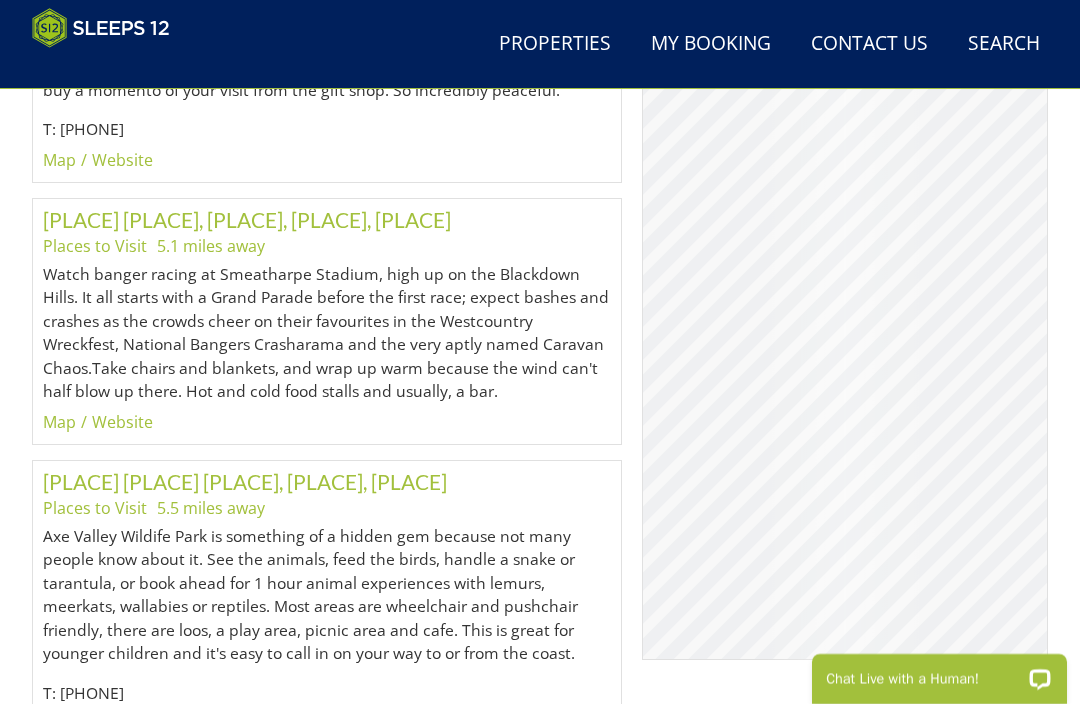 click on "Watch banger racing at Smeatharpe Stadium, high up on the Blackdown Hills. It all starts with a Grand Parade before the first race; expect bashes and crashes as the crowds cheer on their favourites in the Westcountry Wreckfest, National Bangers Crasharama and the very aptly named Caravan Chaos.Take chairs and blankets, and wrap up warm because the wind can't half blow up there. Hot and cold food stalls and usually, a bar." at bounding box center [327, 333] 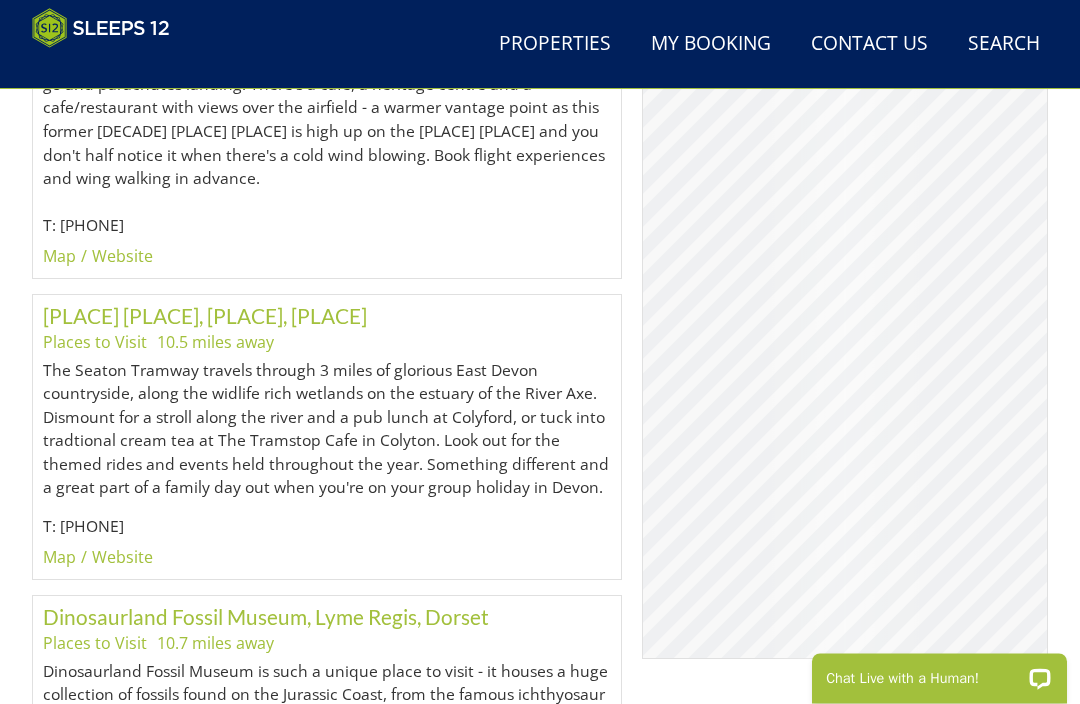 scroll, scrollTop: 3011, scrollLeft: 0, axis: vertical 